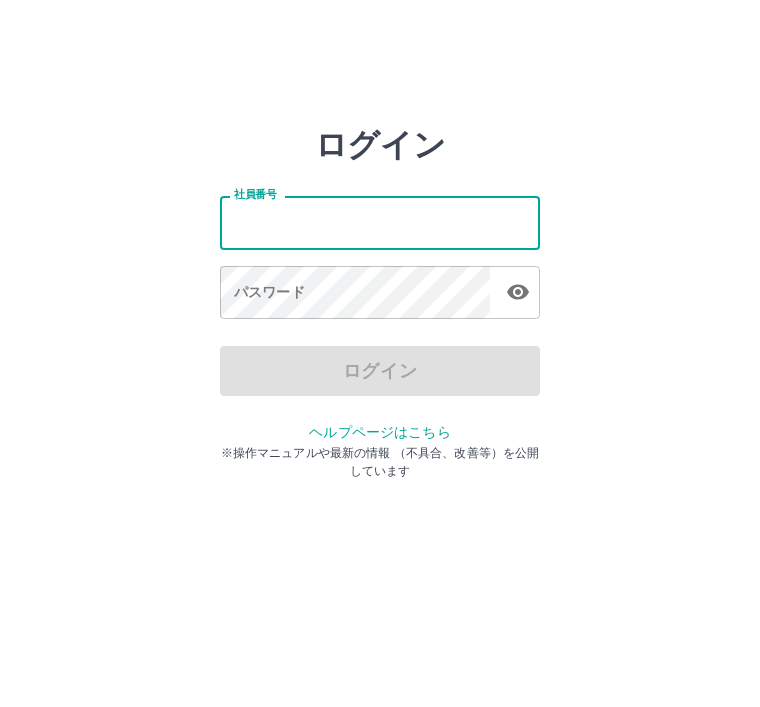 scroll, scrollTop: 0, scrollLeft: 0, axis: both 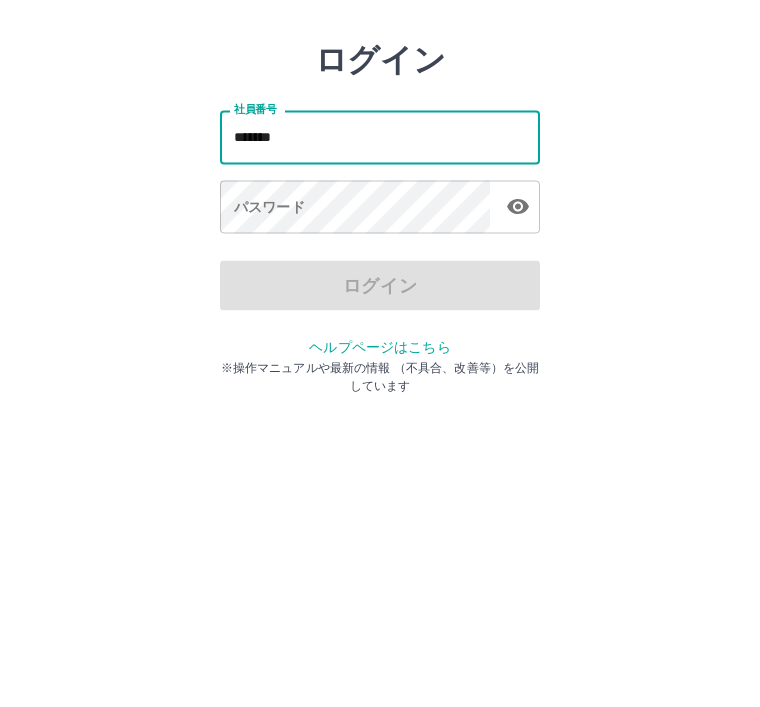 type on "*******" 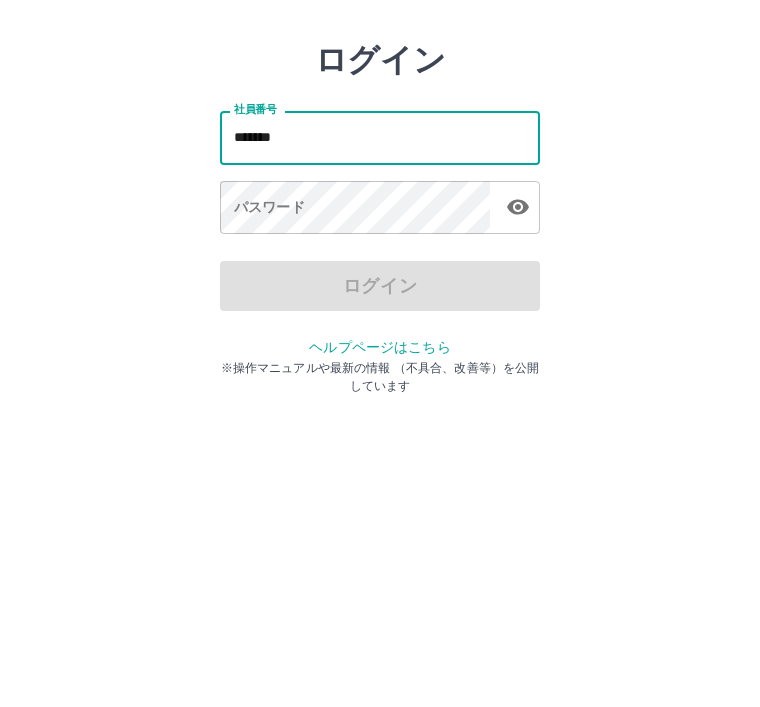 click on "パスワード パスワード" at bounding box center (380, 294) 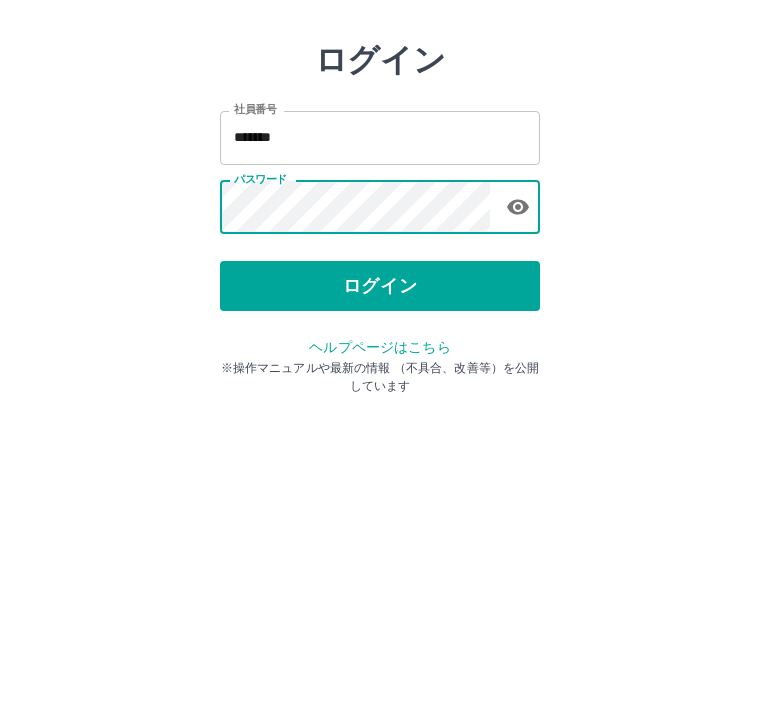 click on "ログイン" at bounding box center (380, 371) 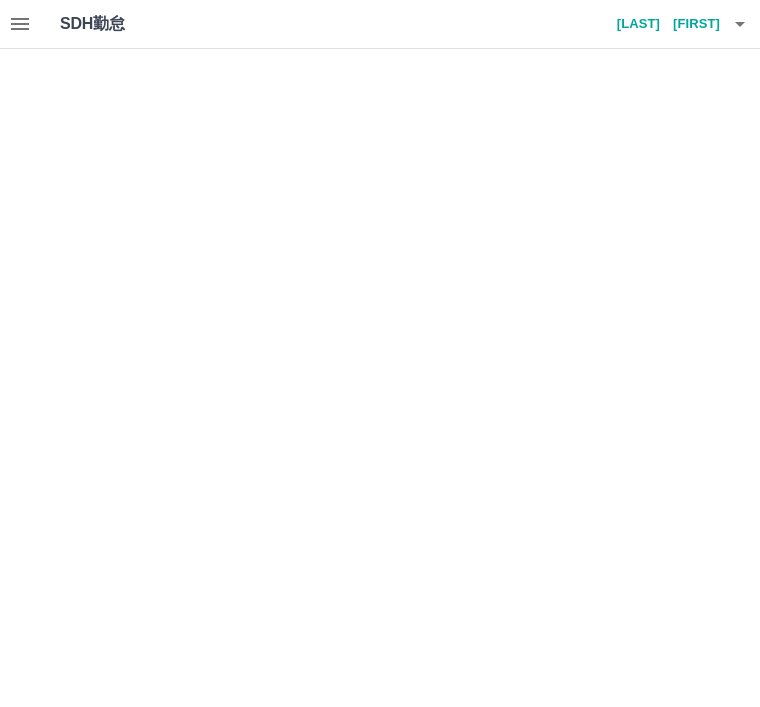 scroll, scrollTop: 0, scrollLeft: 0, axis: both 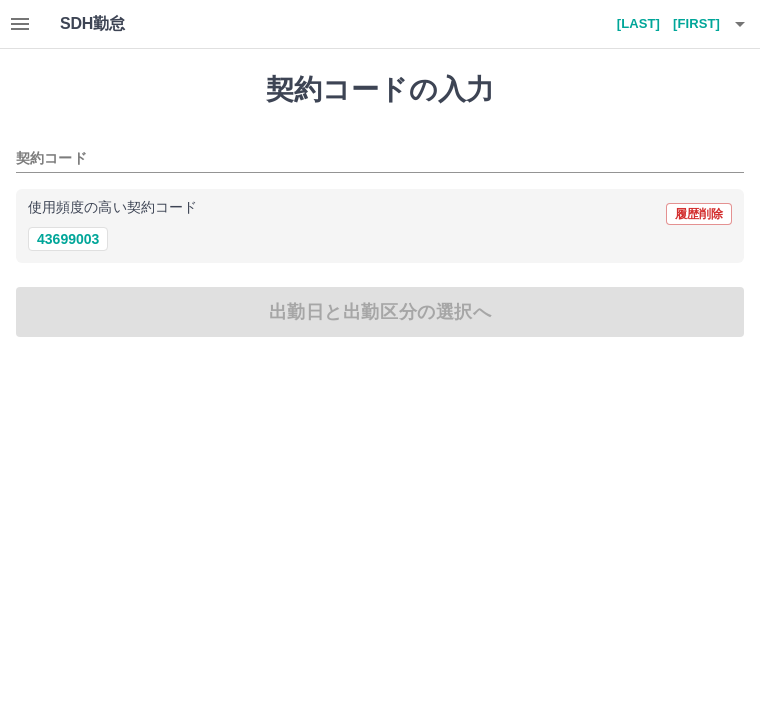 click on "43699003" at bounding box center [68, 239] 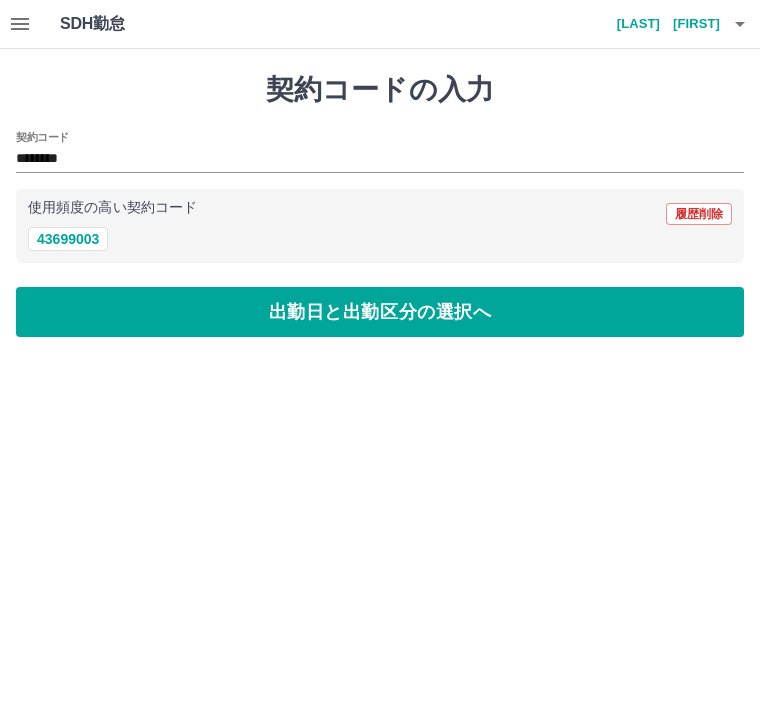 click 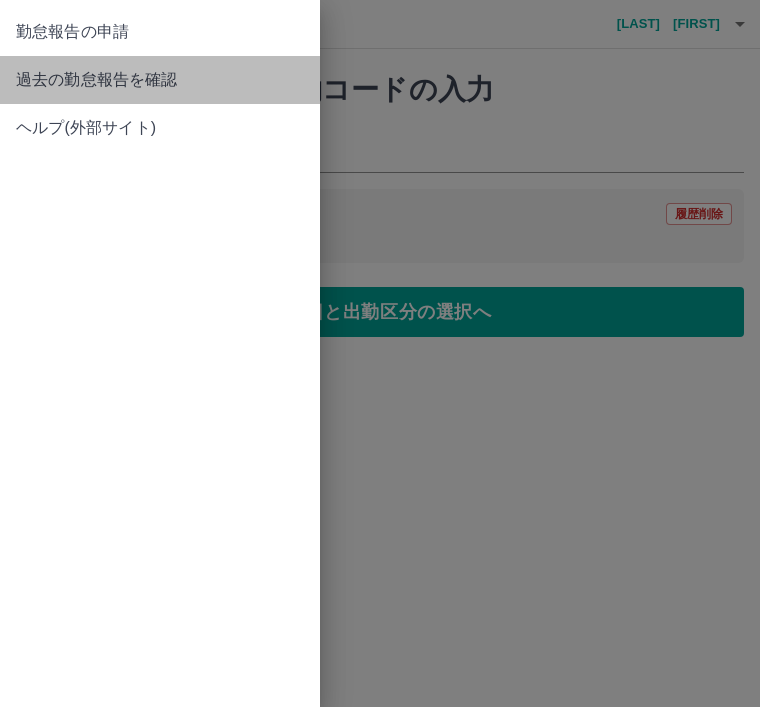 click on "過去の勤怠報告を確認" at bounding box center [160, 80] 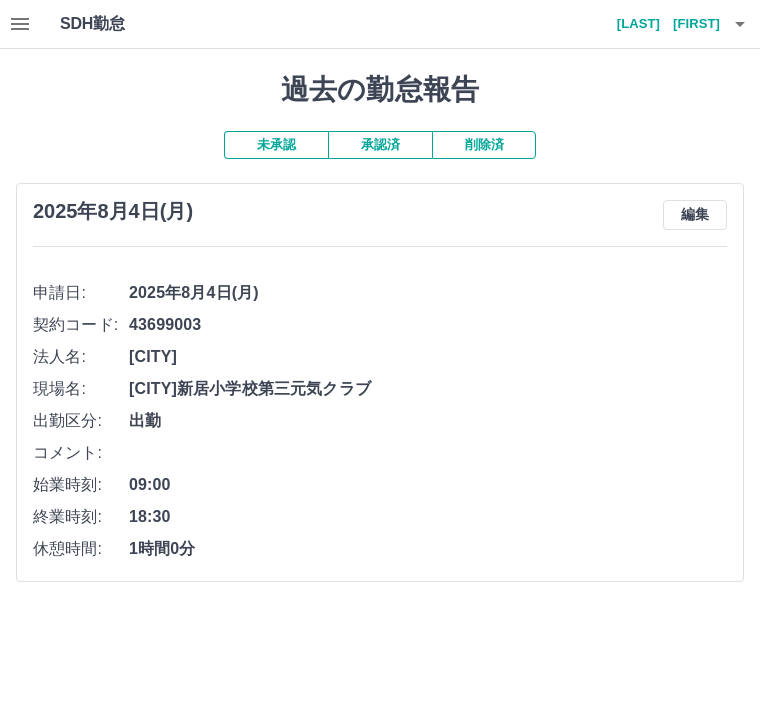 click on "編集" at bounding box center (695, 215) 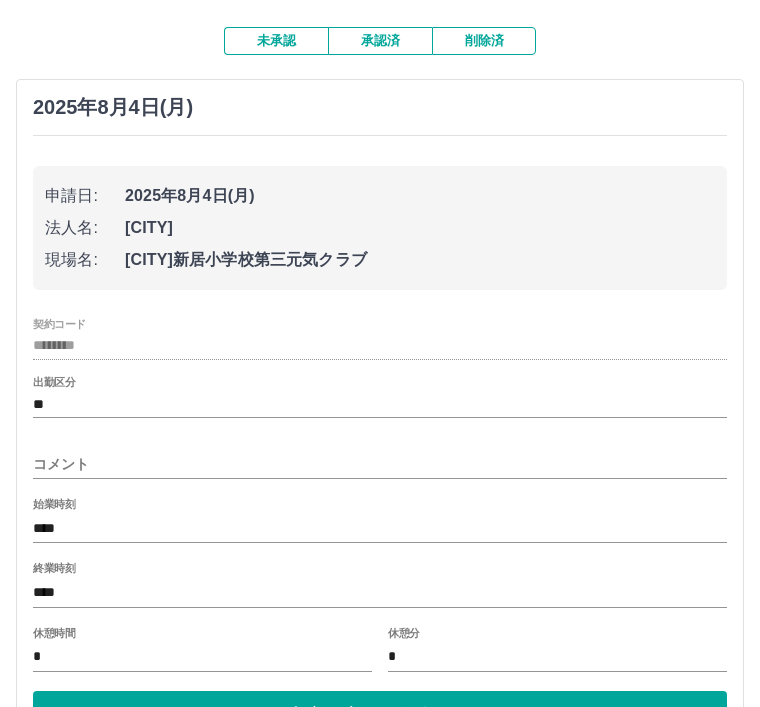 scroll, scrollTop: 178, scrollLeft: 0, axis: vertical 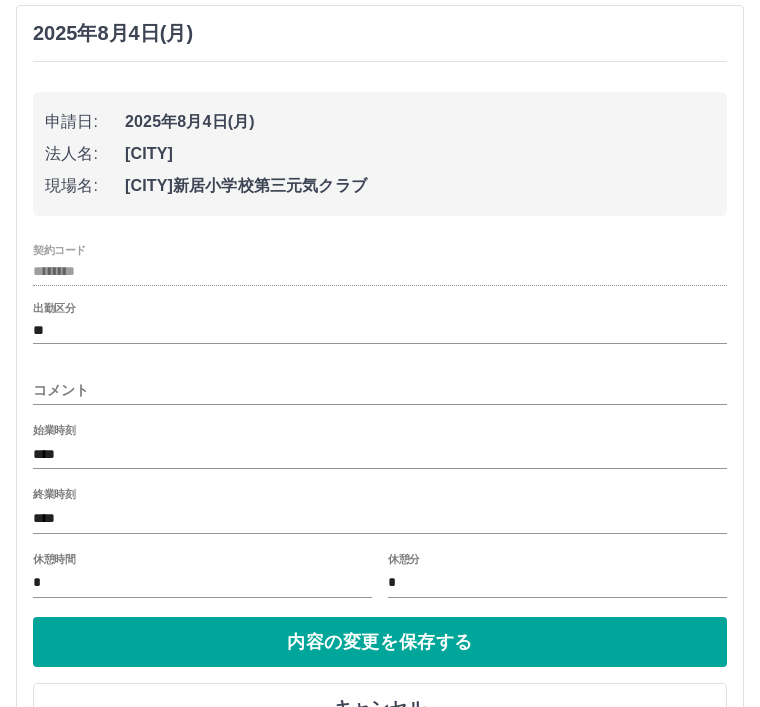 click on "内容の変更を保存する" at bounding box center [380, 642] 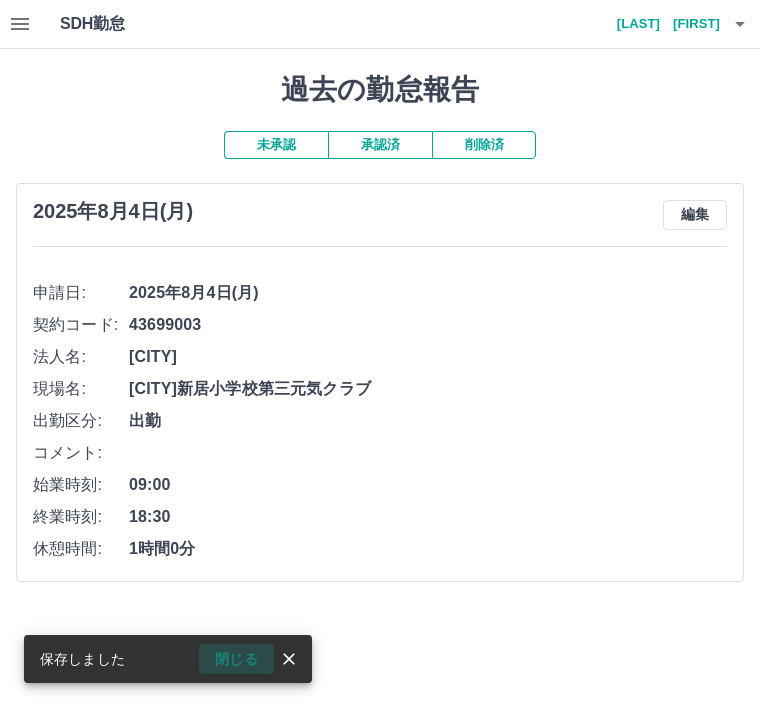 click on "閉じる" at bounding box center (236, 659) 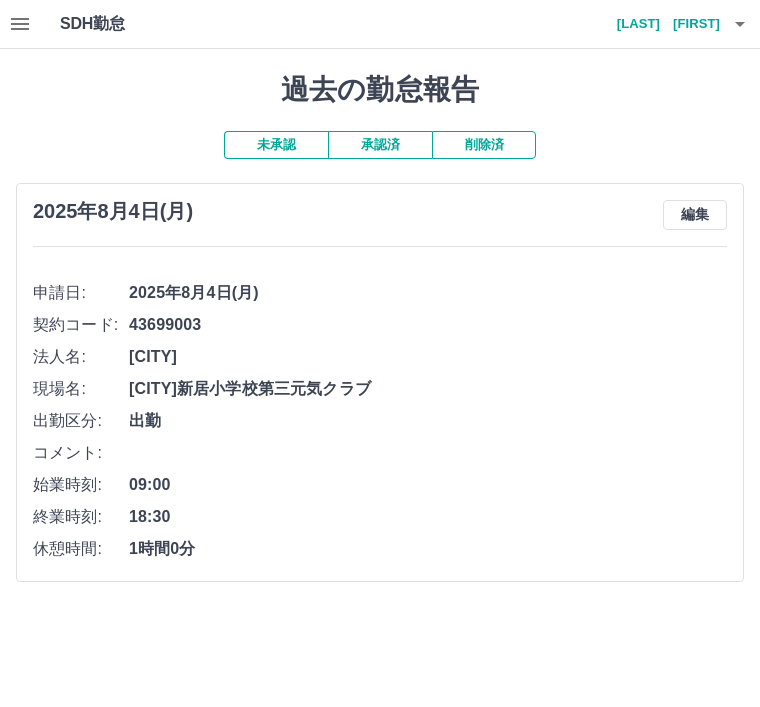 click on "袴田　眞理子" at bounding box center [660, 24] 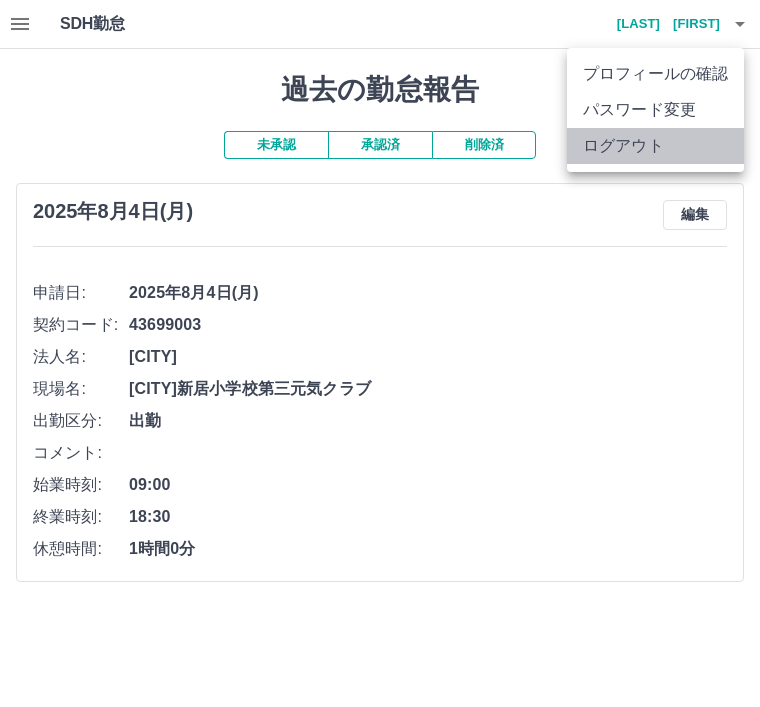 click on "ログアウト" at bounding box center (655, 146) 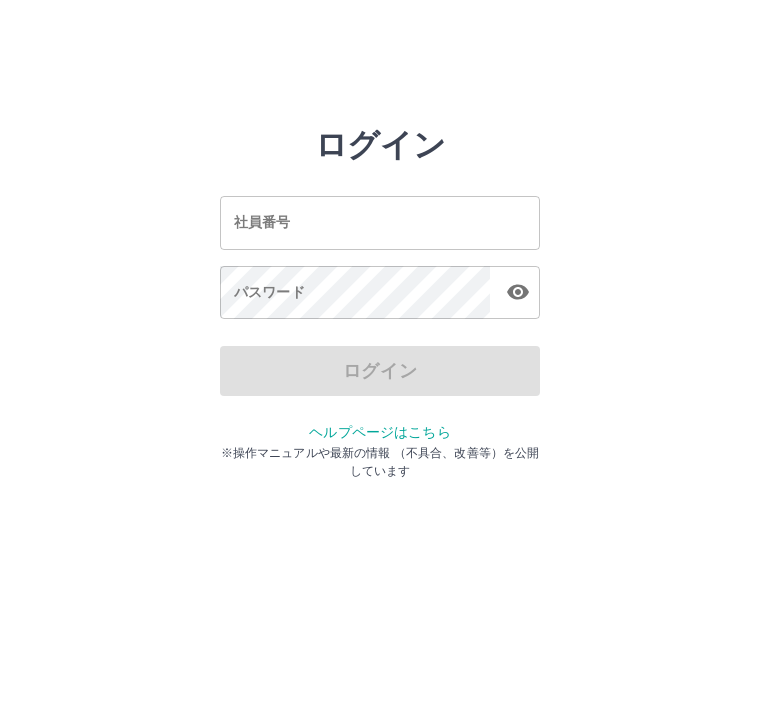 scroll, scrollTop: 0, scrollLeft: 0, axis: both 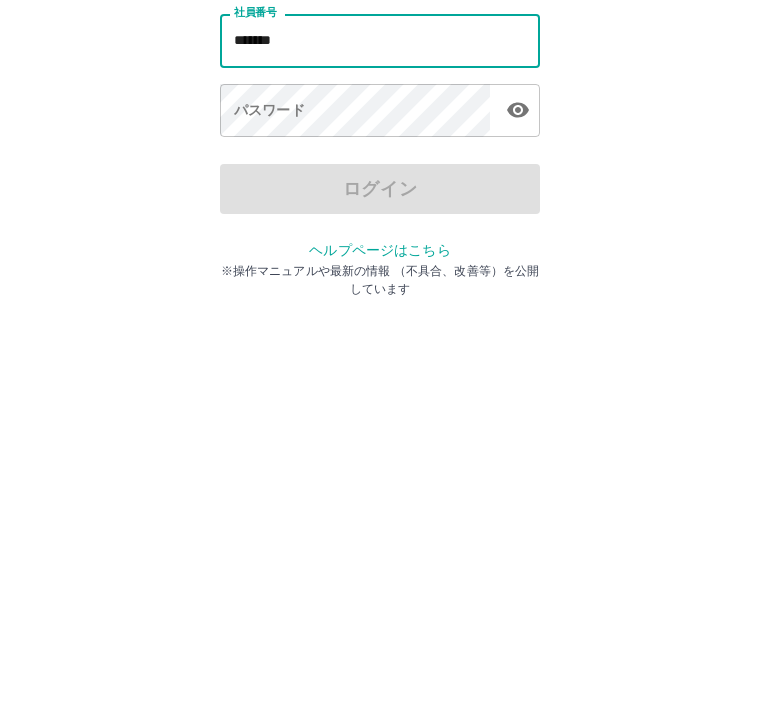 click on "パスワード パスワード" at bounding box center [380, 294] 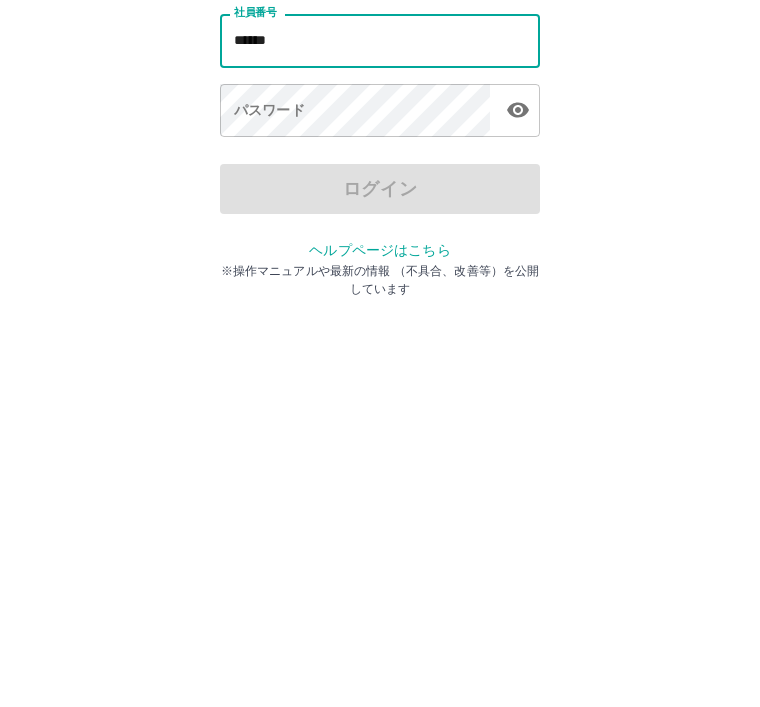 type on "*******" 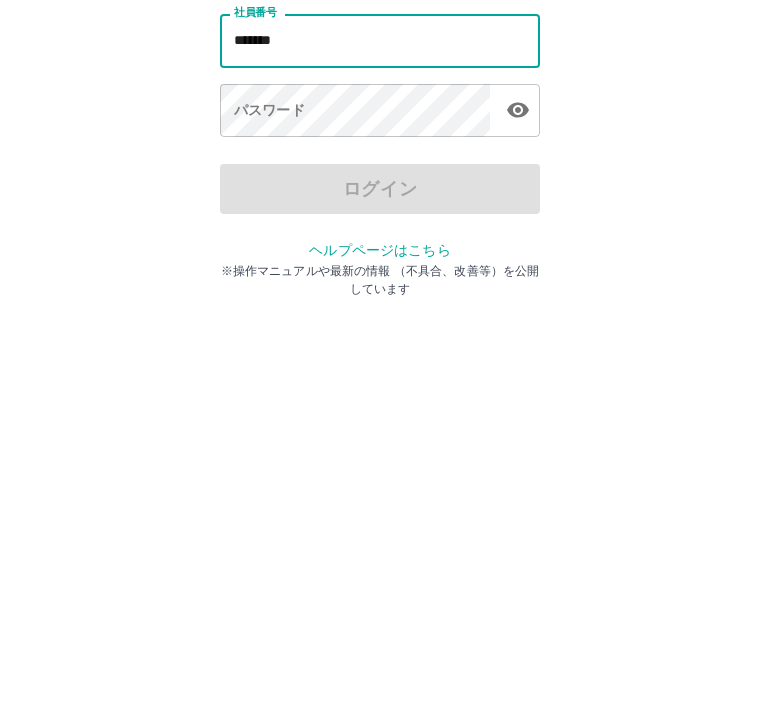 click on "パスワード パスワード" at bounding box center [380, 294] 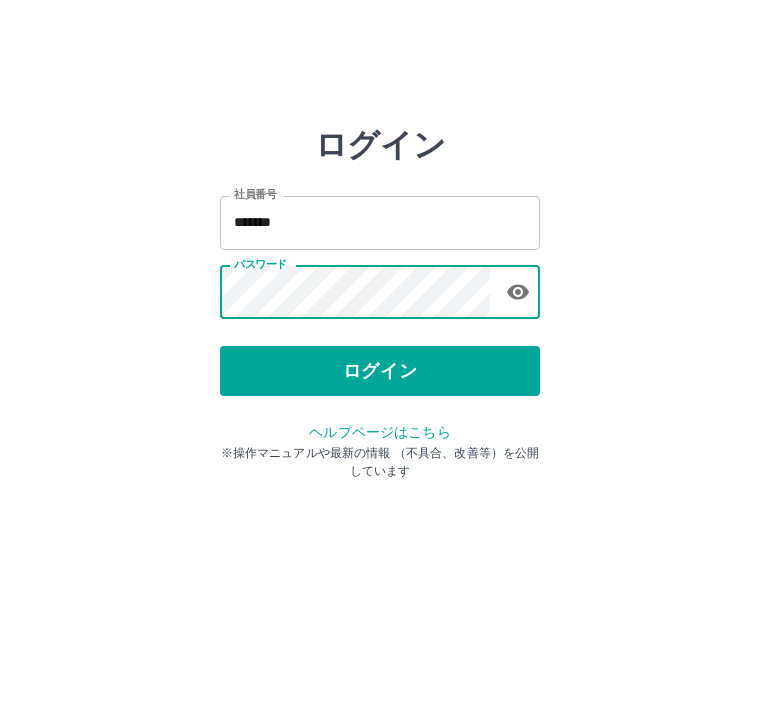 click on "社員番号 ******* 社員番号 パスワード パスワード" at bounding box center (380, 254) 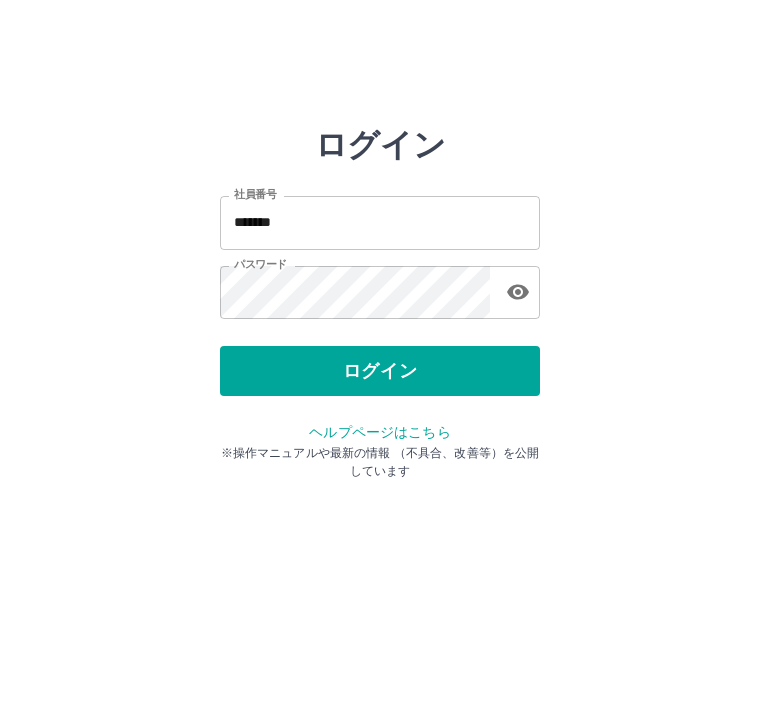 click on "ログイン" at bounding box center (380, 371) 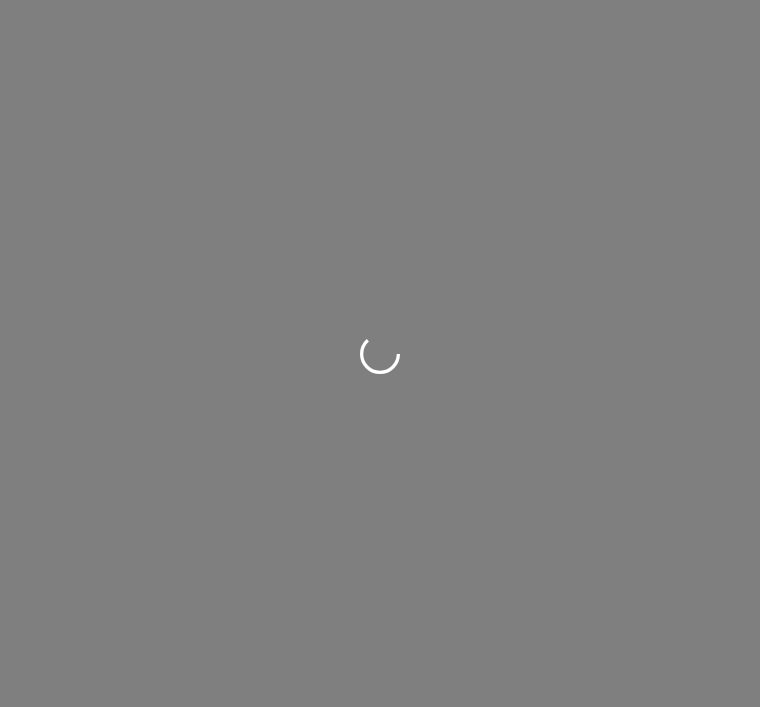 scroll, scrollTop: 0, scrollLeft: 0, axis: both 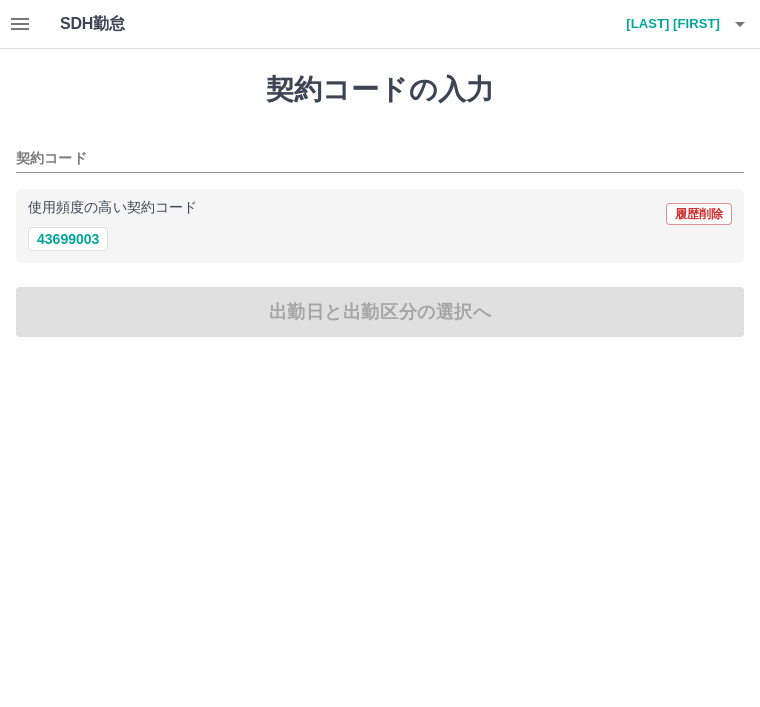 click at bounding box center (20, 24) 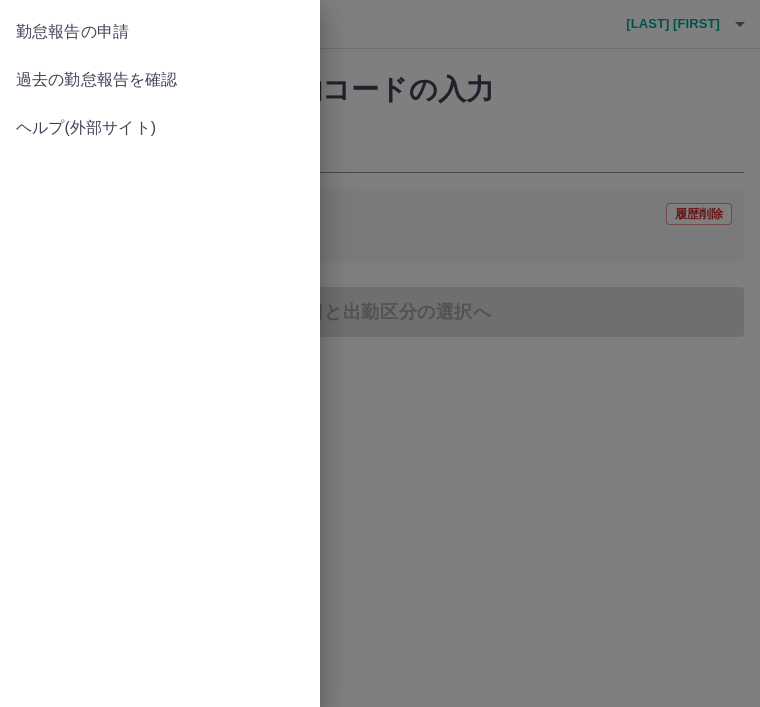 click on "過去の勤怠報告を確認" at bounding box center (160, 80) 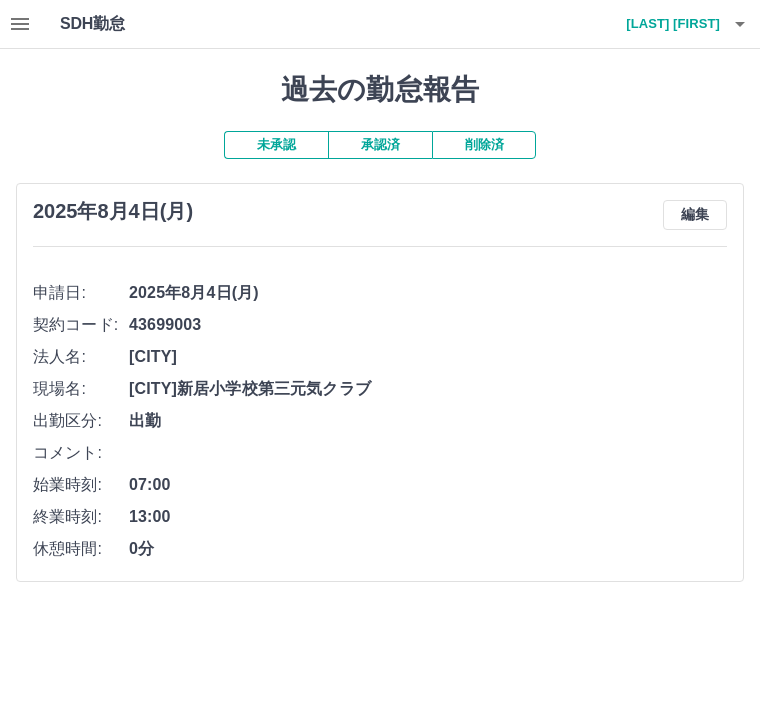 click on "編集" at bounding box center (695, 215) 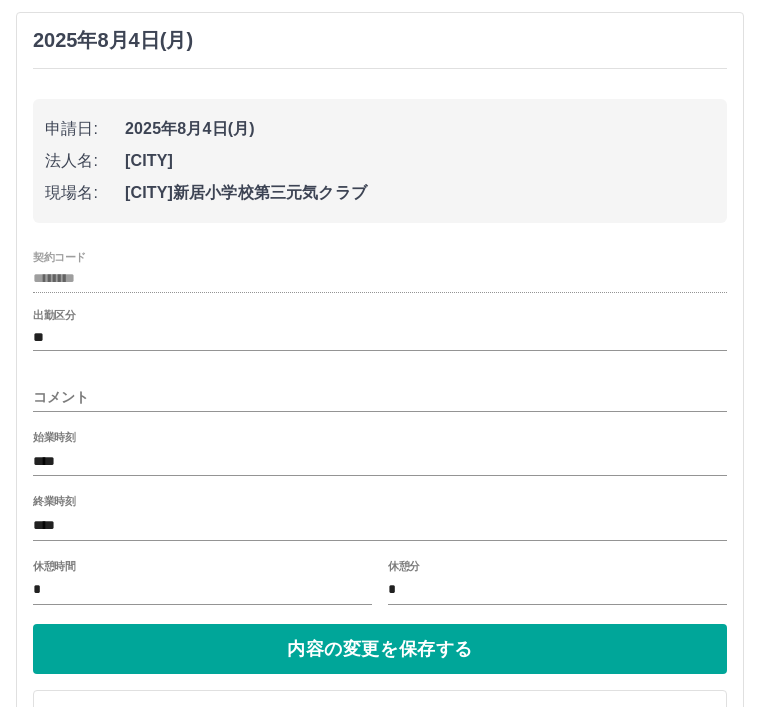 scroll, scrollTop: 178, scrollLeft: 0, axis: vertical 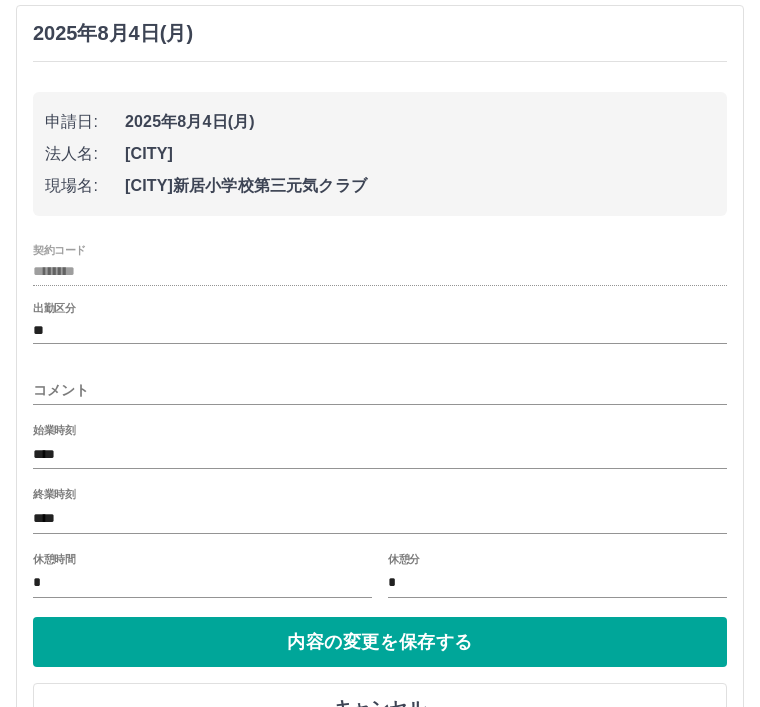 click on "内容の変更を保存する" at bounding box center [380, 642] 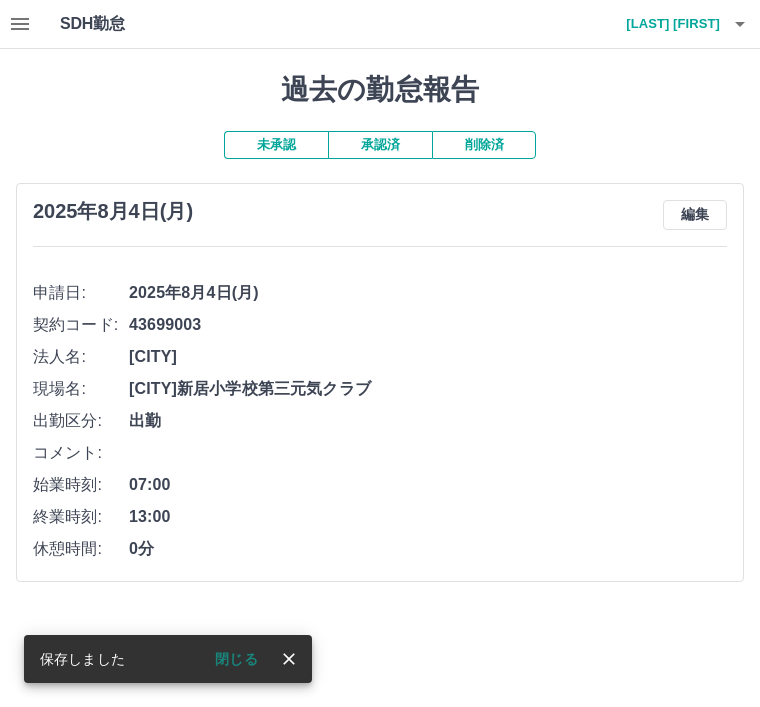 click on "閉じる" at bounding box center [236, 659] 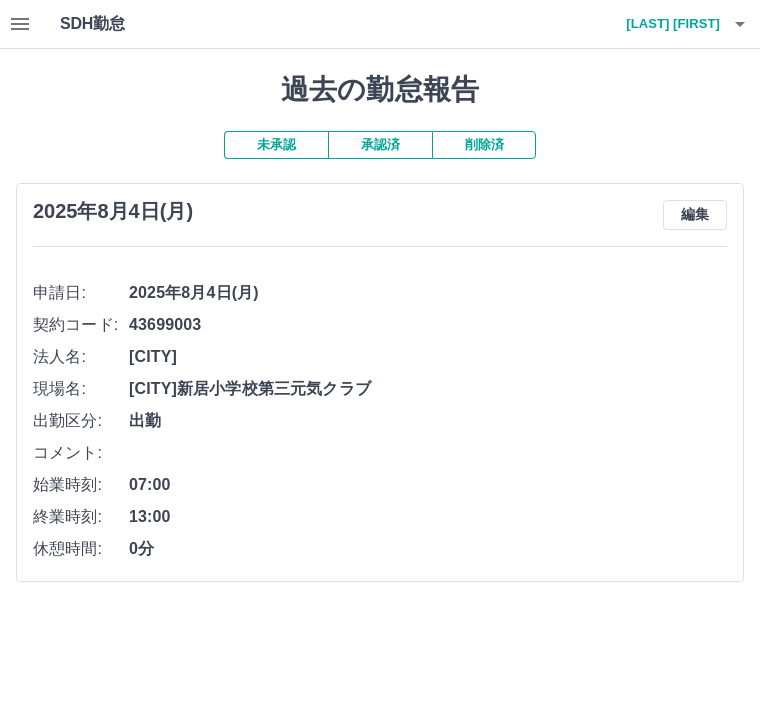 click on "[LAST] [FIRST]" at bounding box center (660, 24) 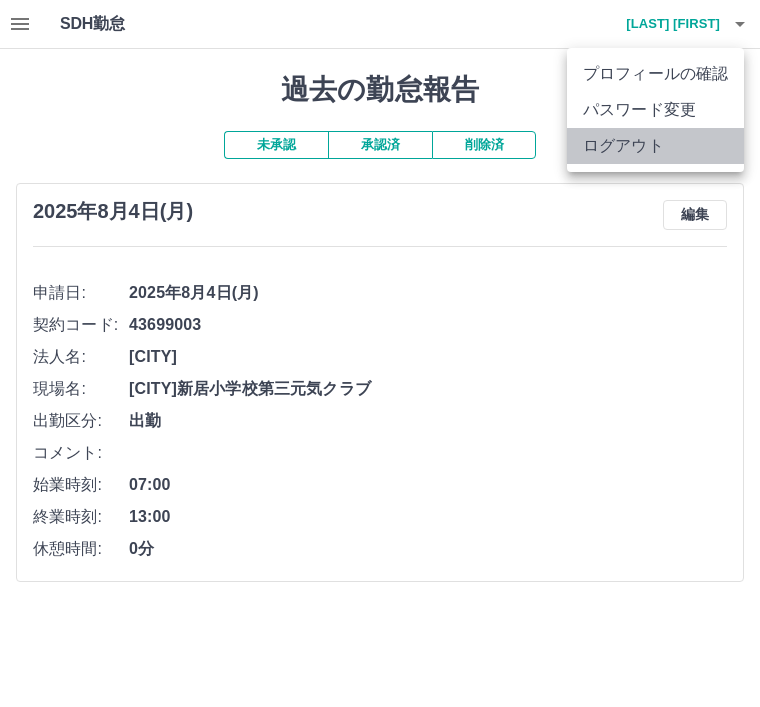 click on "ログアウト" at bounding box center [655, 146] 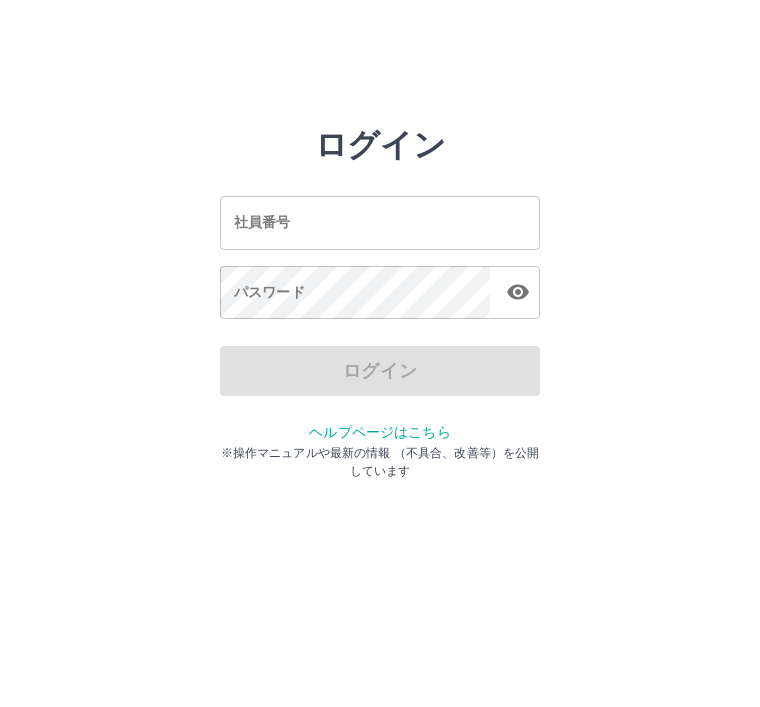 scroll, scrollTop: 0, scrollLeft: 0, axis: both 